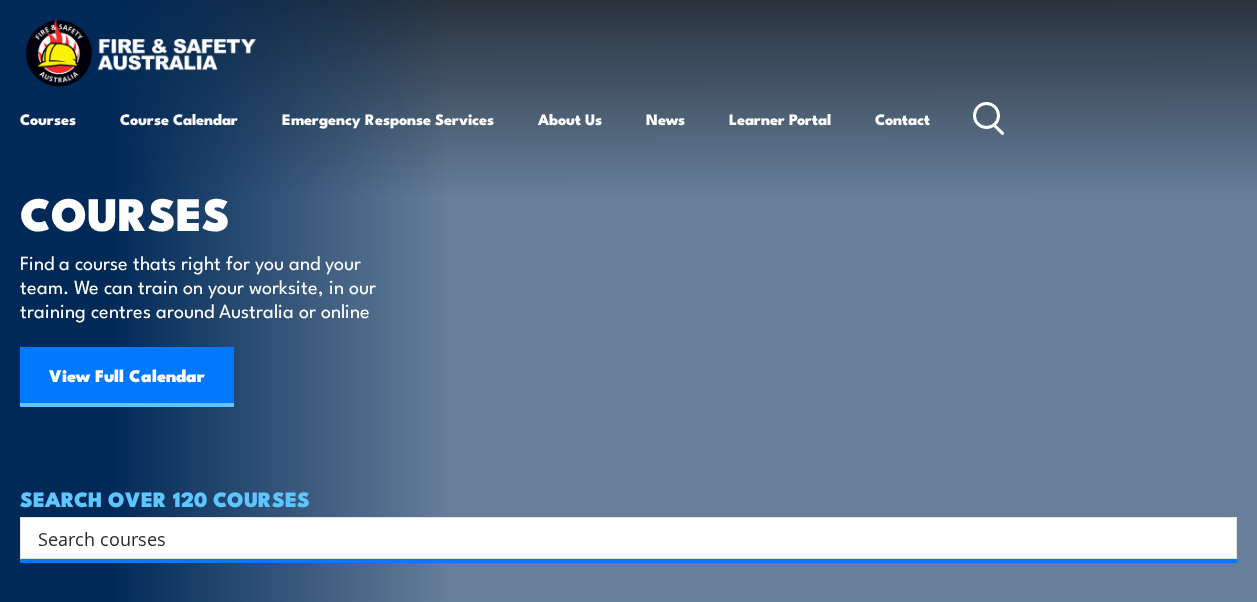 scroll, scrollTop: 0, scrollLeft: 0, axis: both 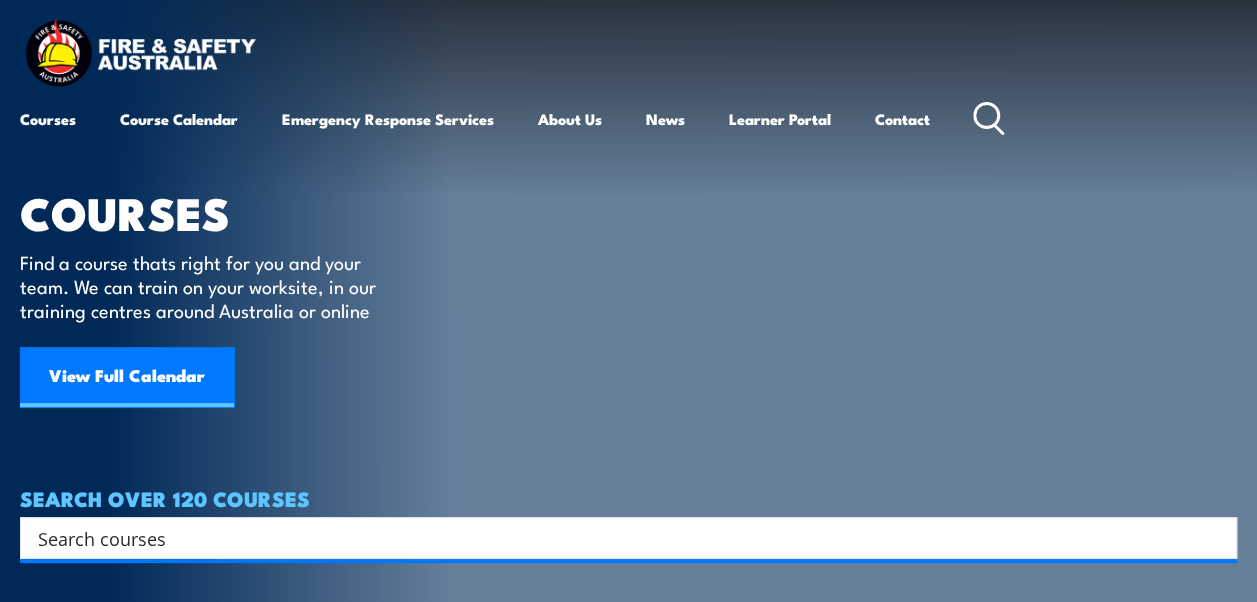 click 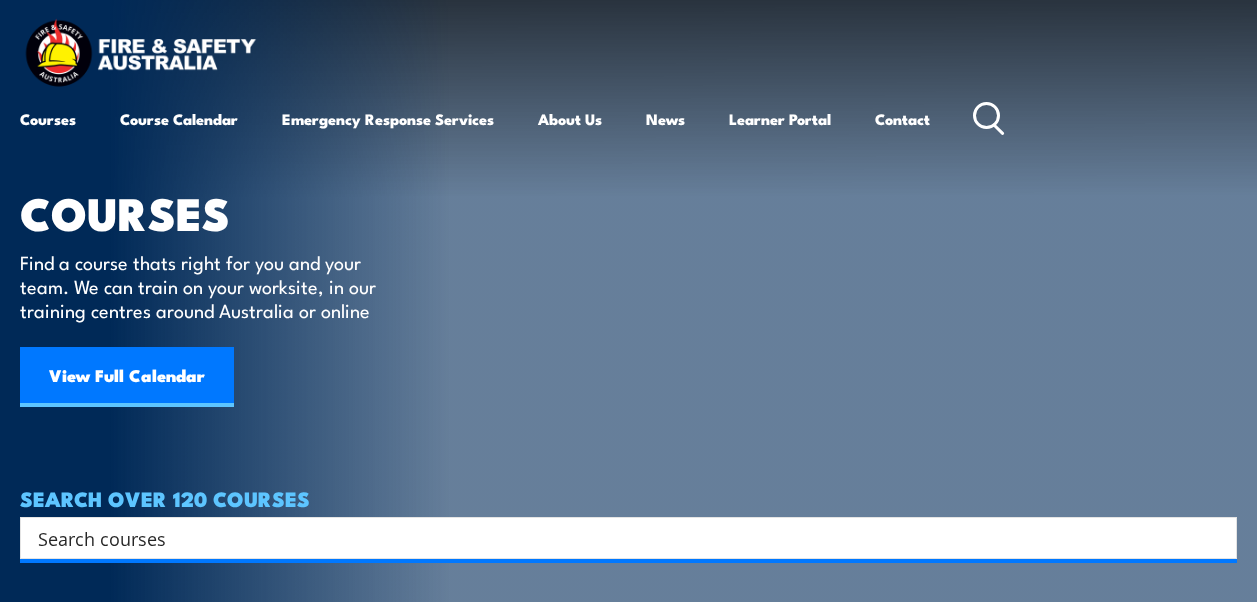 scroll, scrollTop: 0, scrollLeft: 0, axis: both 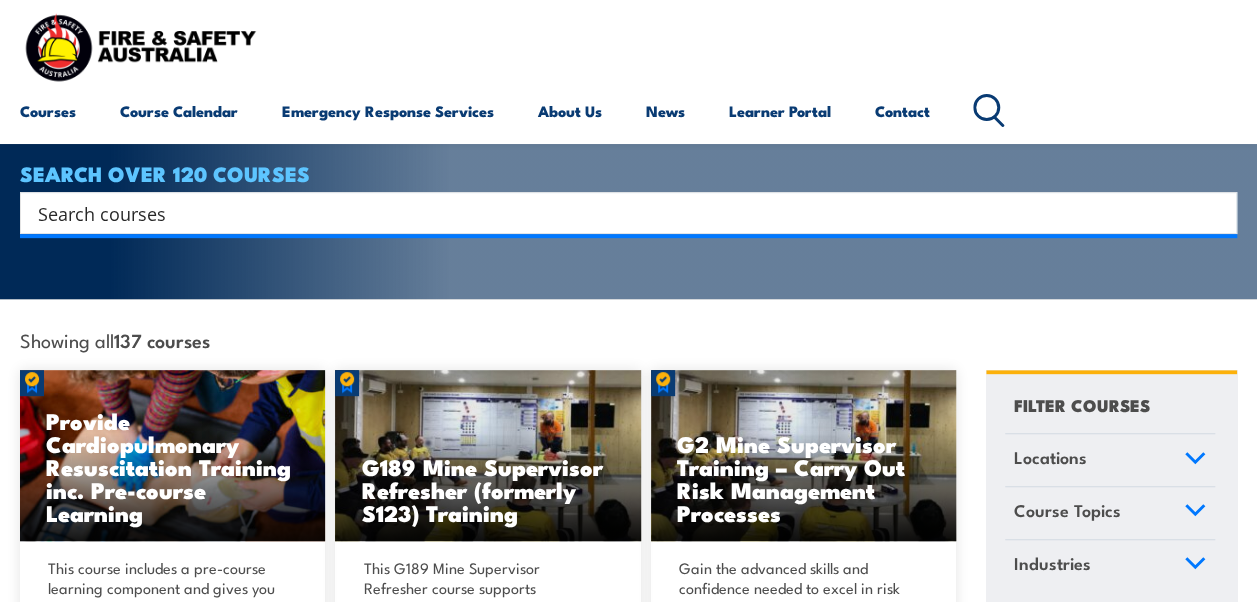 click at bounding box center (615, 213) 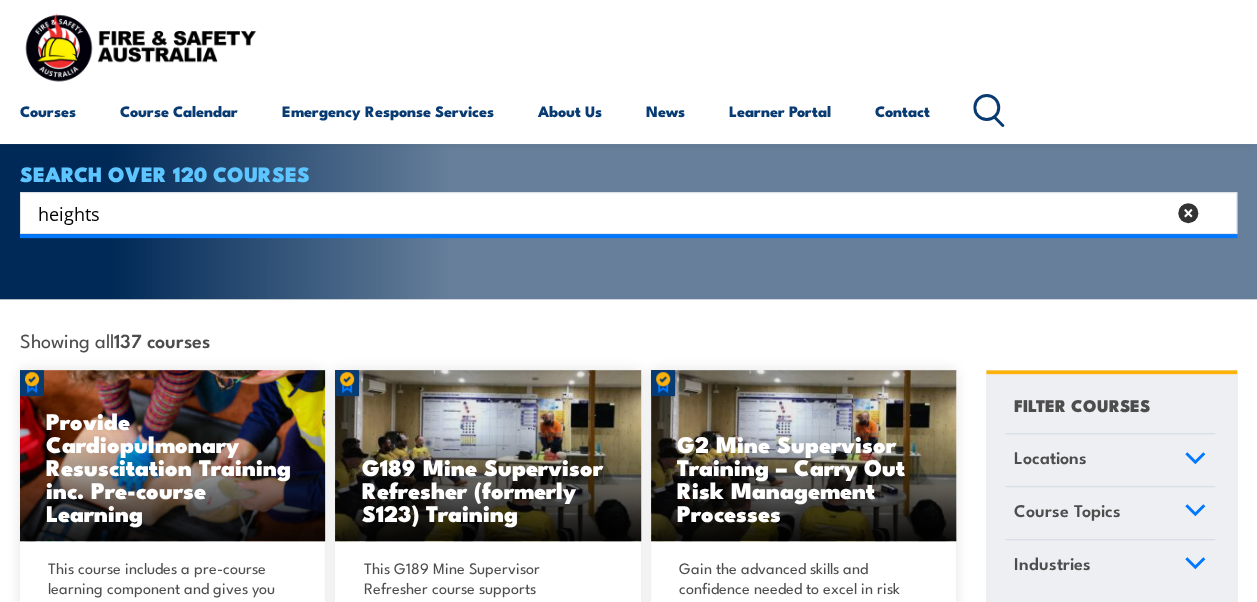 type on "heights" 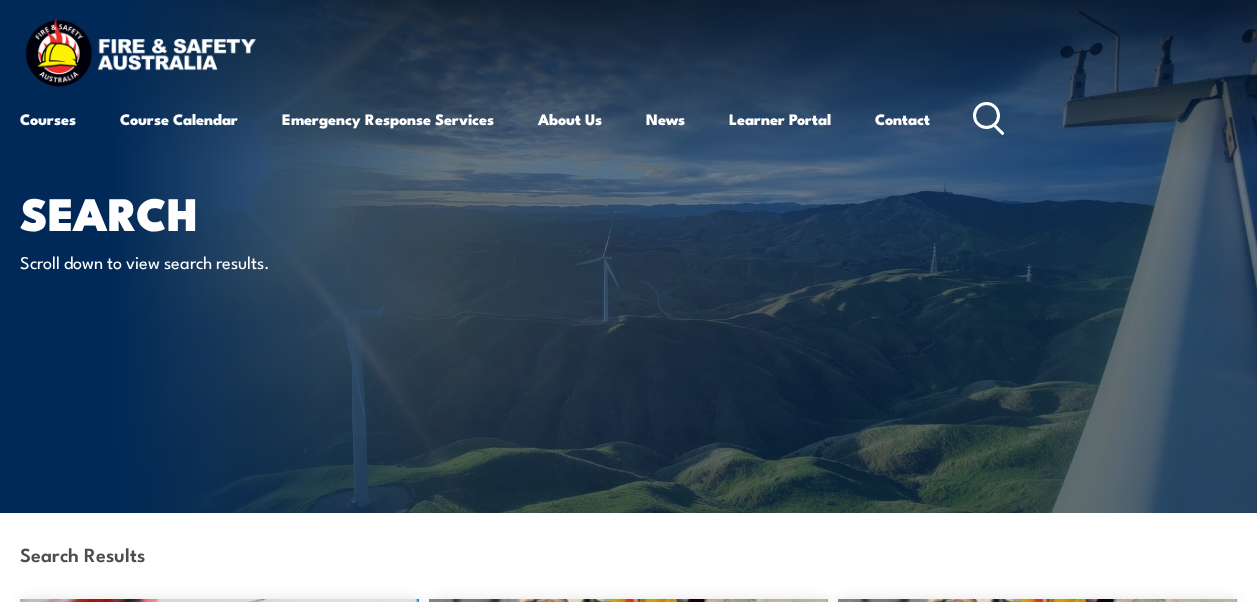 scroll, scrollTop: 0, scrollLeft: 0, axis: both 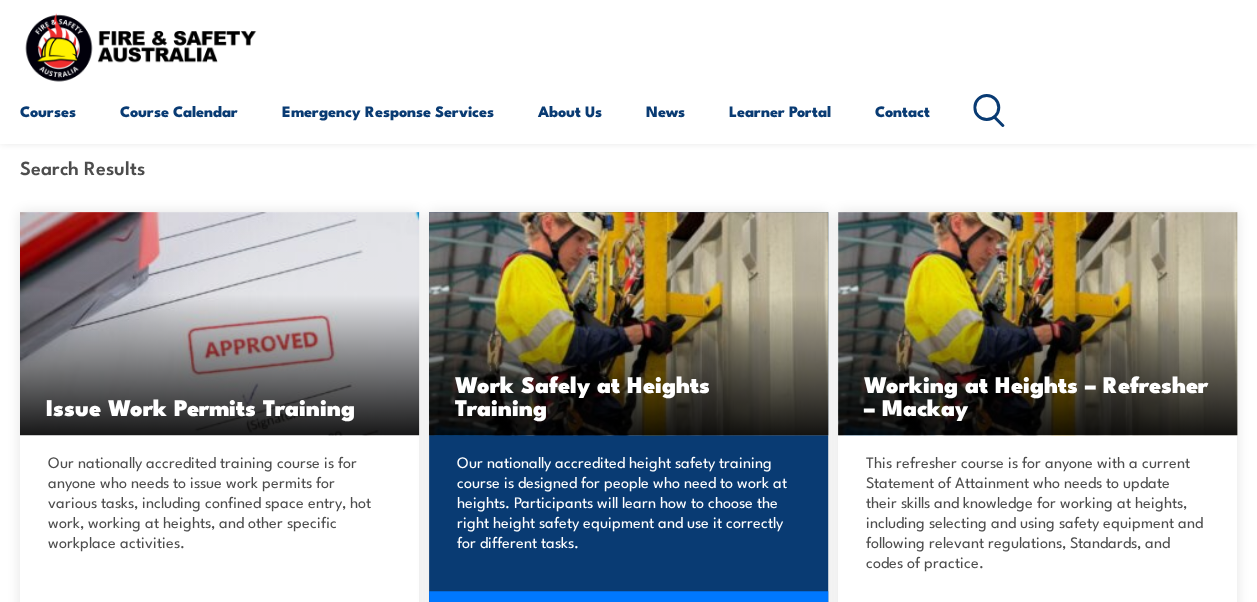 click on "Work Safely at Heights Training" at bounding box center (628, 395) 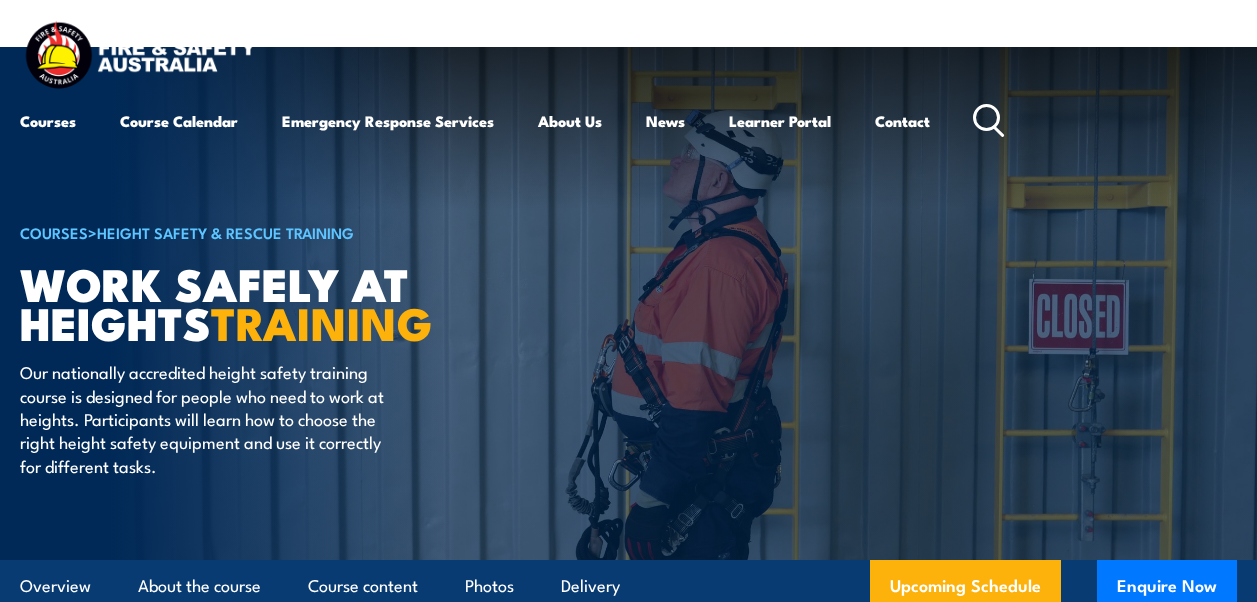scroll, scrollTop: 0, scrollLeft: 0, axis: both 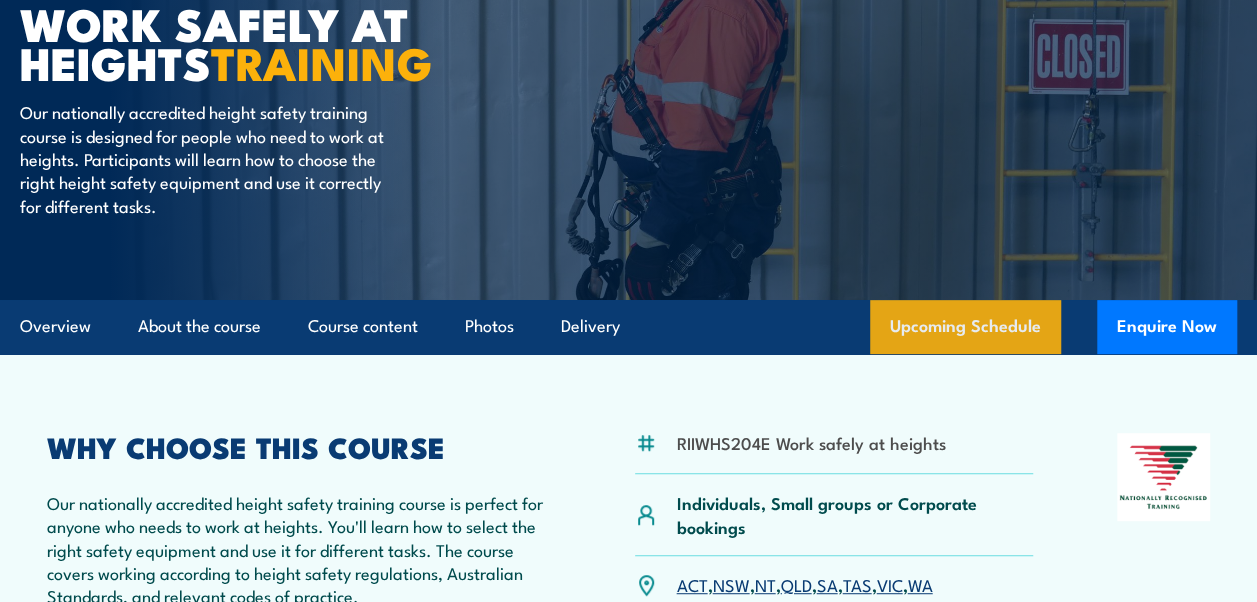 click on "Upcoming Schedule" at bounding box center [965, 327] 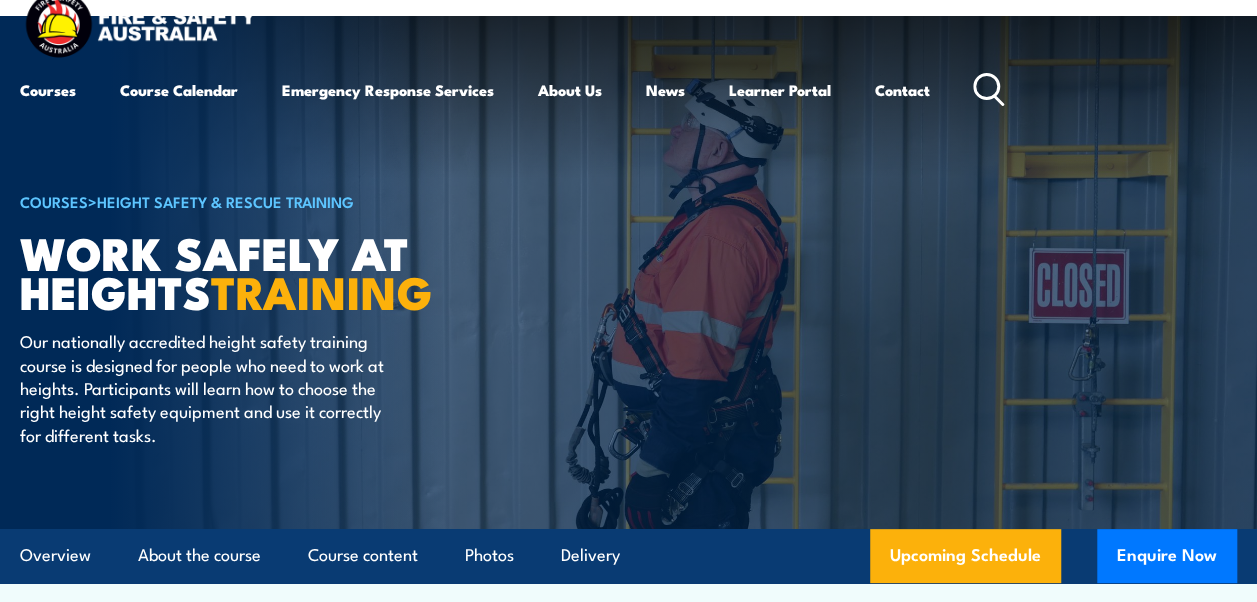 scroll, scrollTop: 0, scrollLeft: 0, axis: both 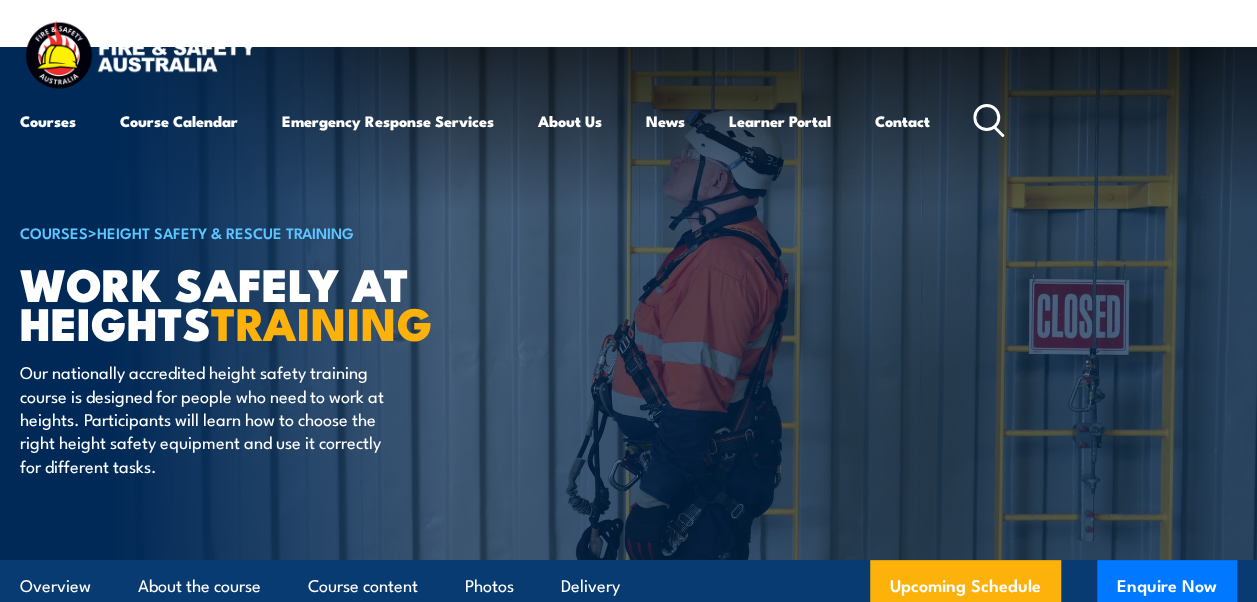 click on "COURSES
>  Height Safety & Rescue Training
Work Safely at Heights  TRAINING
Our nationally accredited height safety training course is designed for people who need to work at heights. Participants will learn how to choose the right height safety equipment and use it correctly for different tasks." at bounding box center (628, 303) 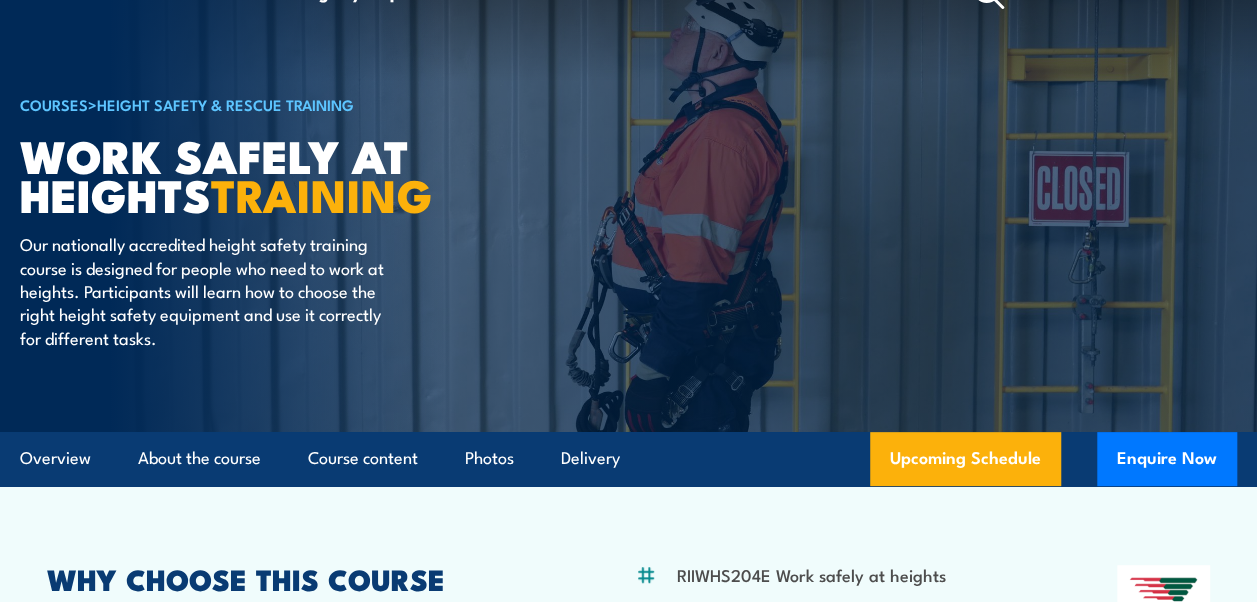 scroll, scrollTop: 127, scrollLeft: 0, axis: vertical 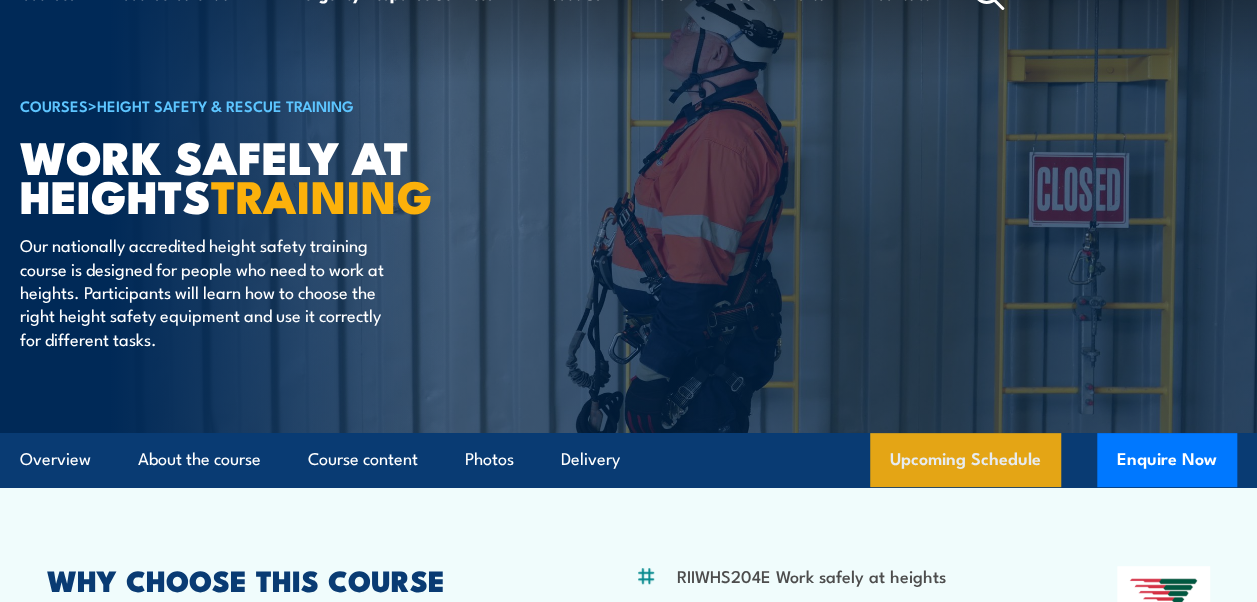 click on "Upcoming Schedule" at bounding box center (965, 460) 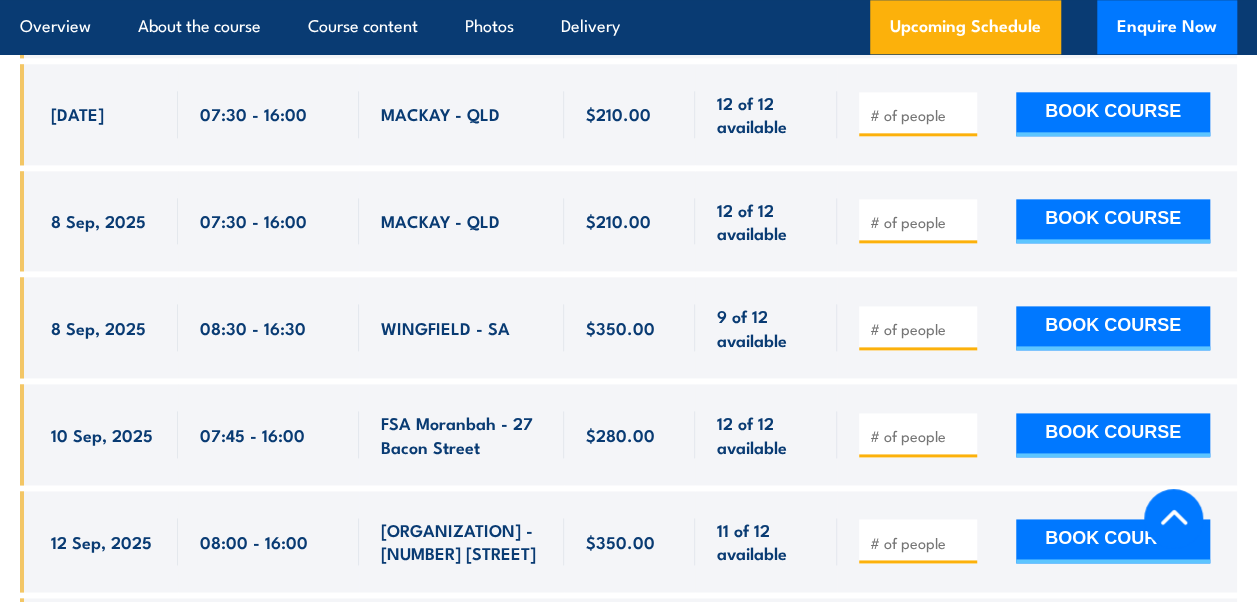 scroll, scrollTop: 4941, scrollLeft: 0, axis: vertical 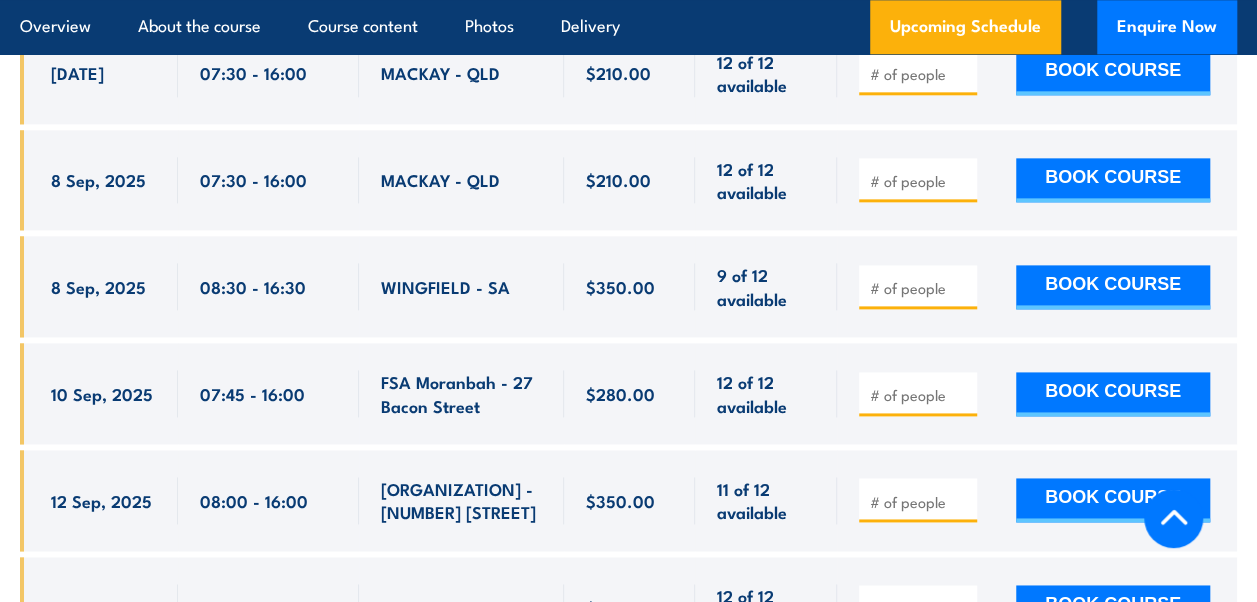 click at bounding box center [920, 288] 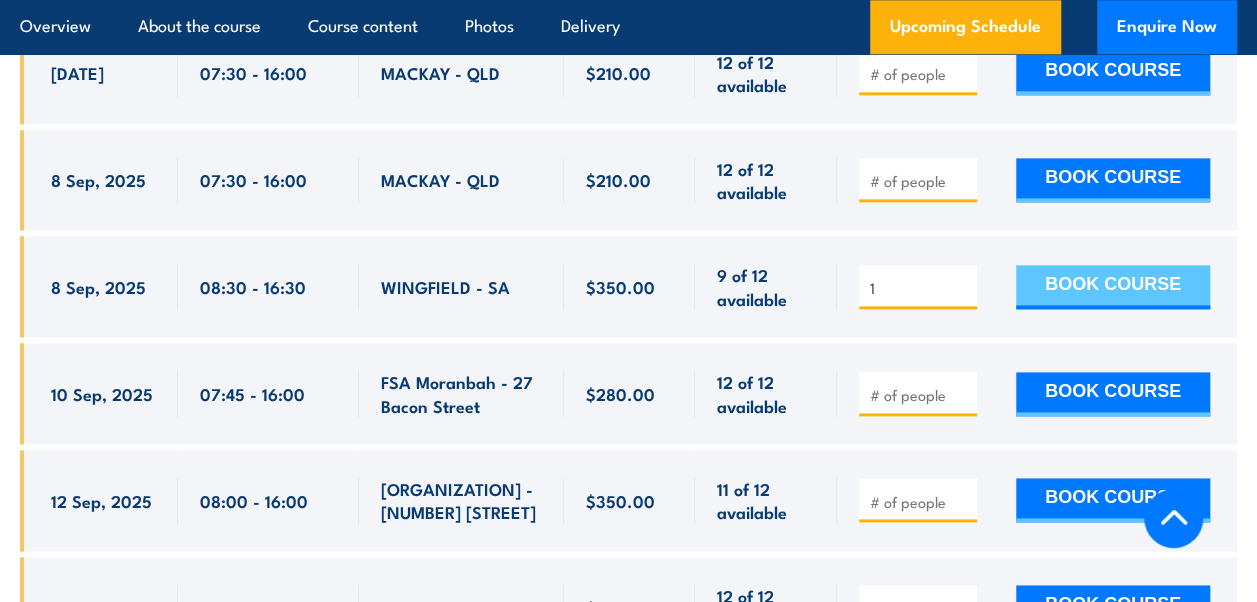 type on "1" 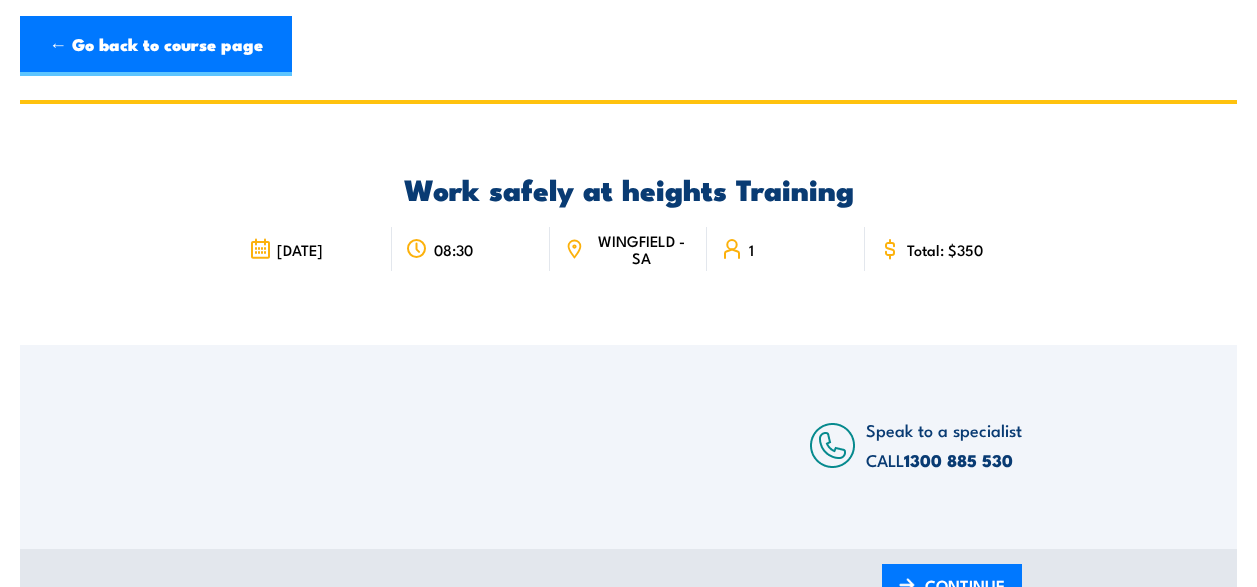scroll, scrollTop: 0, scrollLeft: 0, axis: both 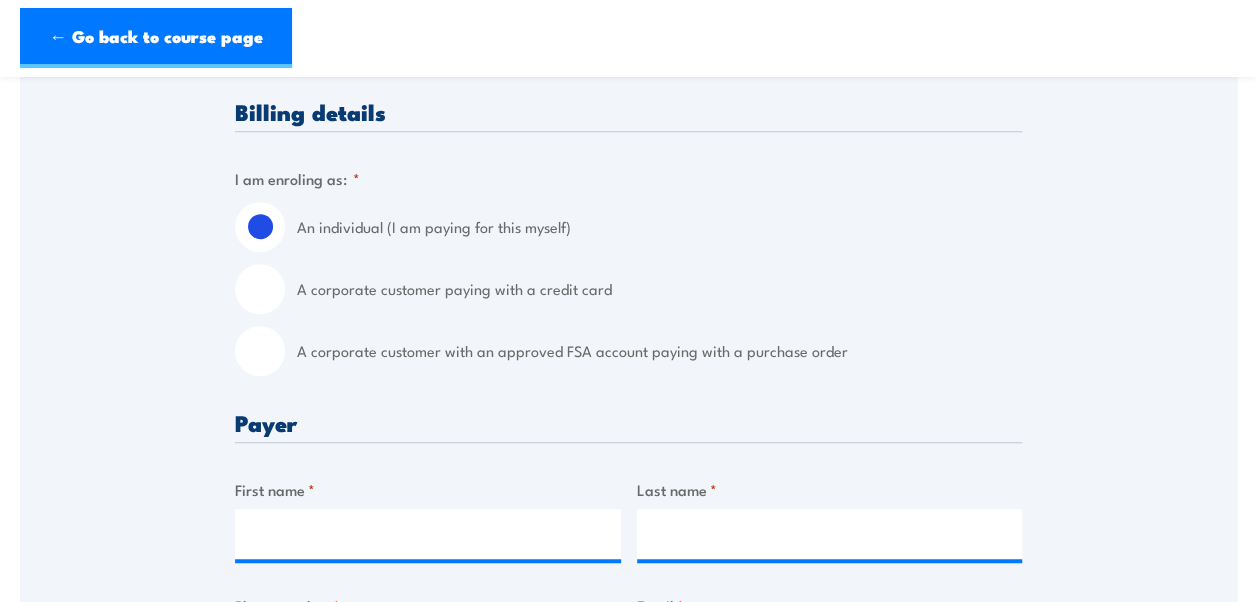 click on "A corporate customer paying with a credit card" at bounding box center [260, 289] 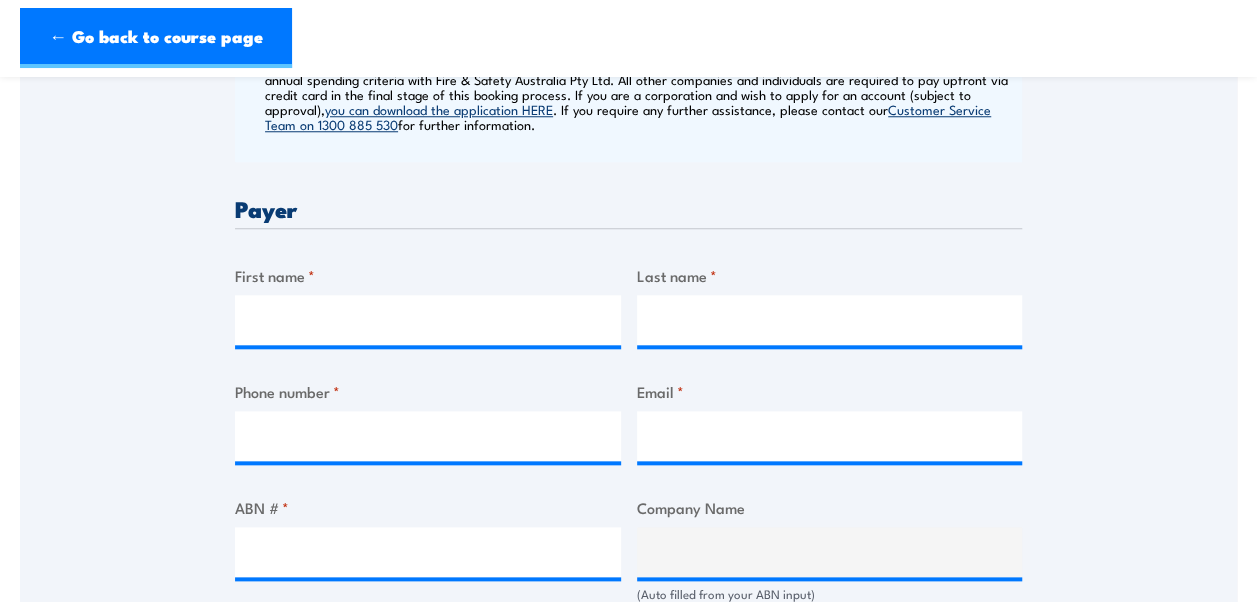 scroll, scrollTop: 866, scrollLeft: 0, axis: vertical 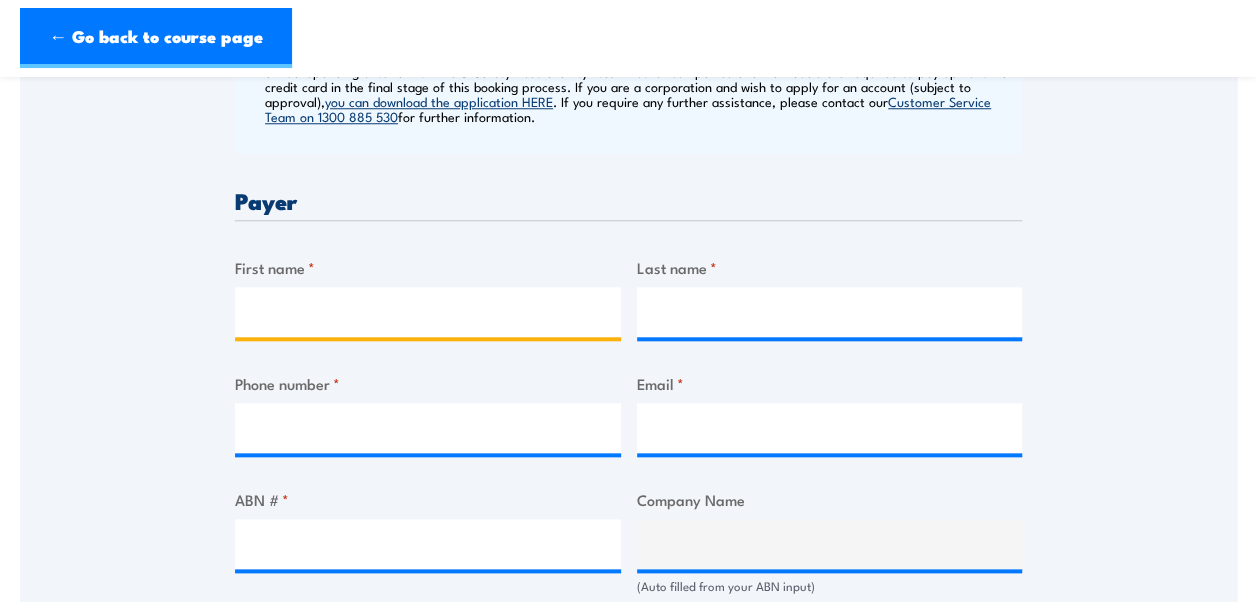click on "First name *" at bounding box center [428, 312] 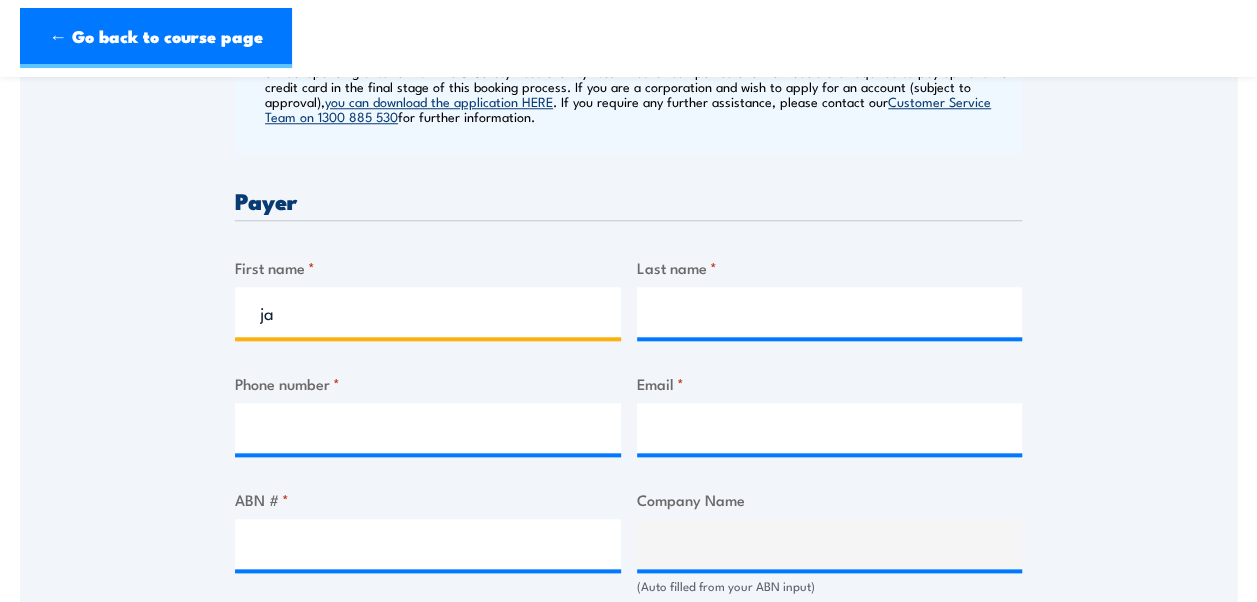 type on "j" 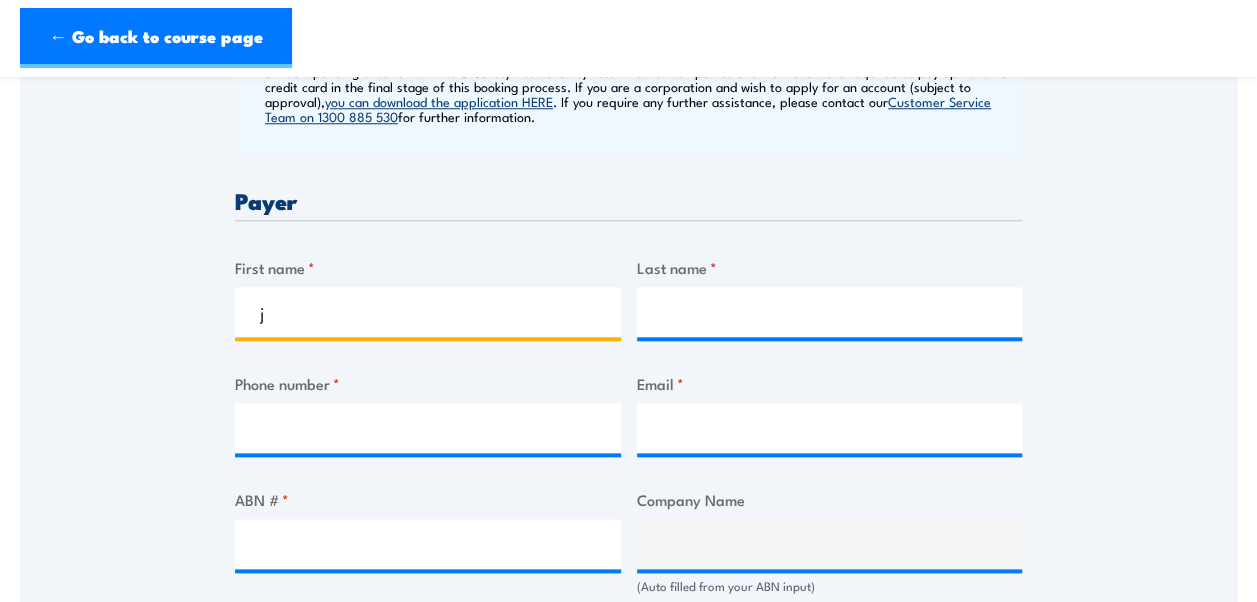type 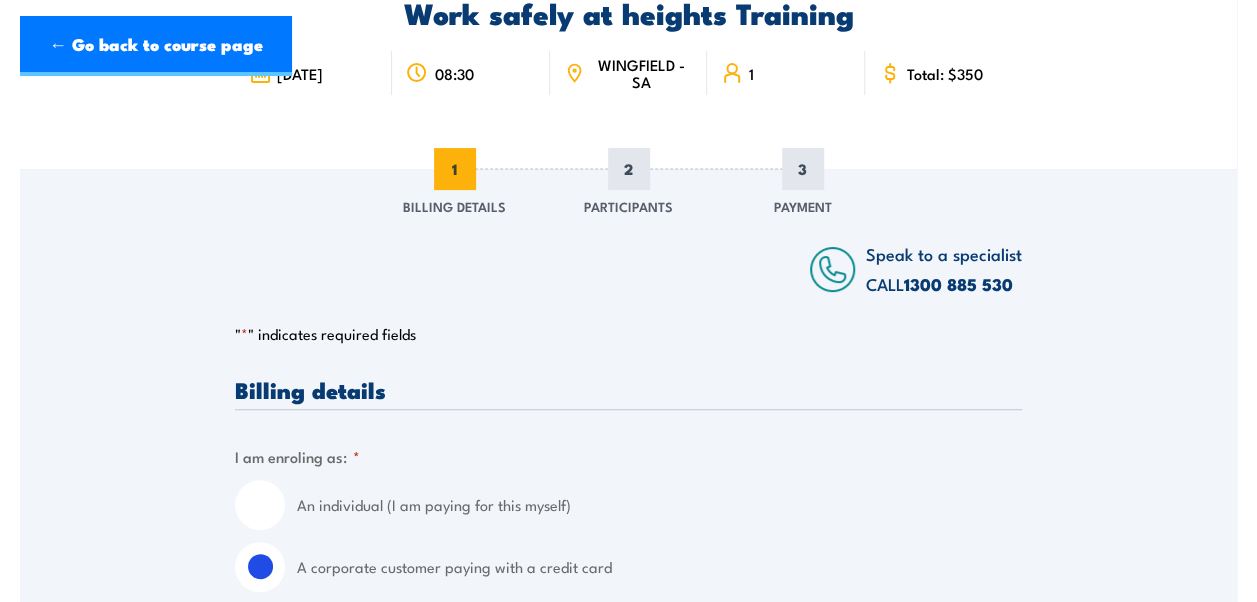 scroll, scrollTop: 0, scrollLeft: 0, axis: both 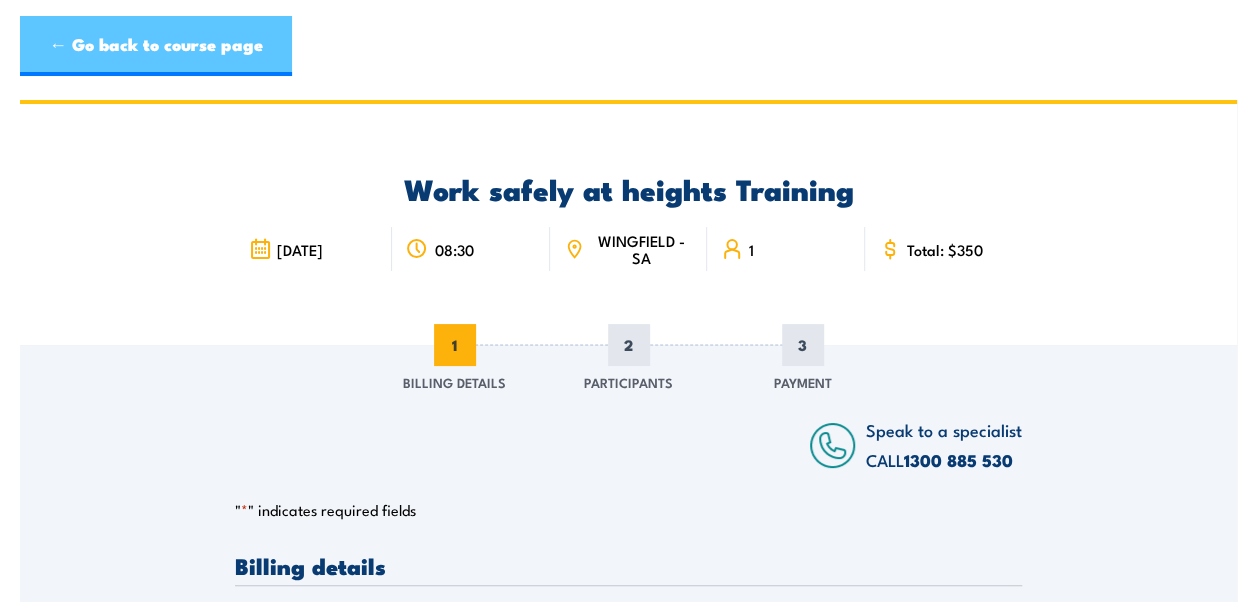 click on "← Go back to course page" at bounding box center (156, 46) 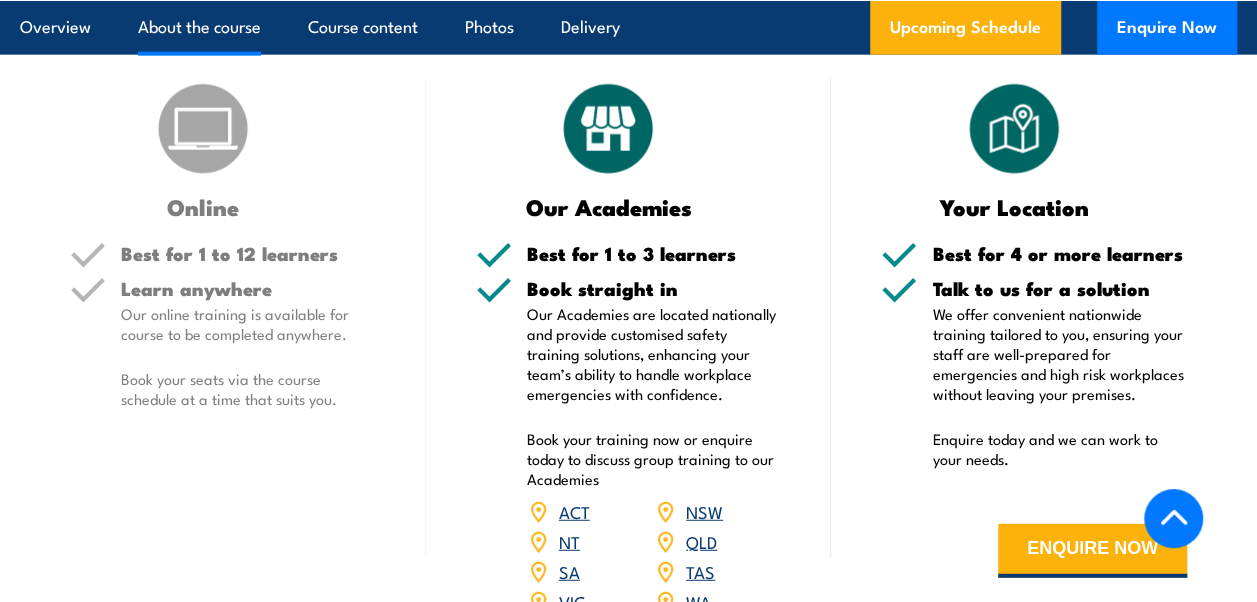 scroll, scrollTop: 0, scrollLeft: 0, axis: both 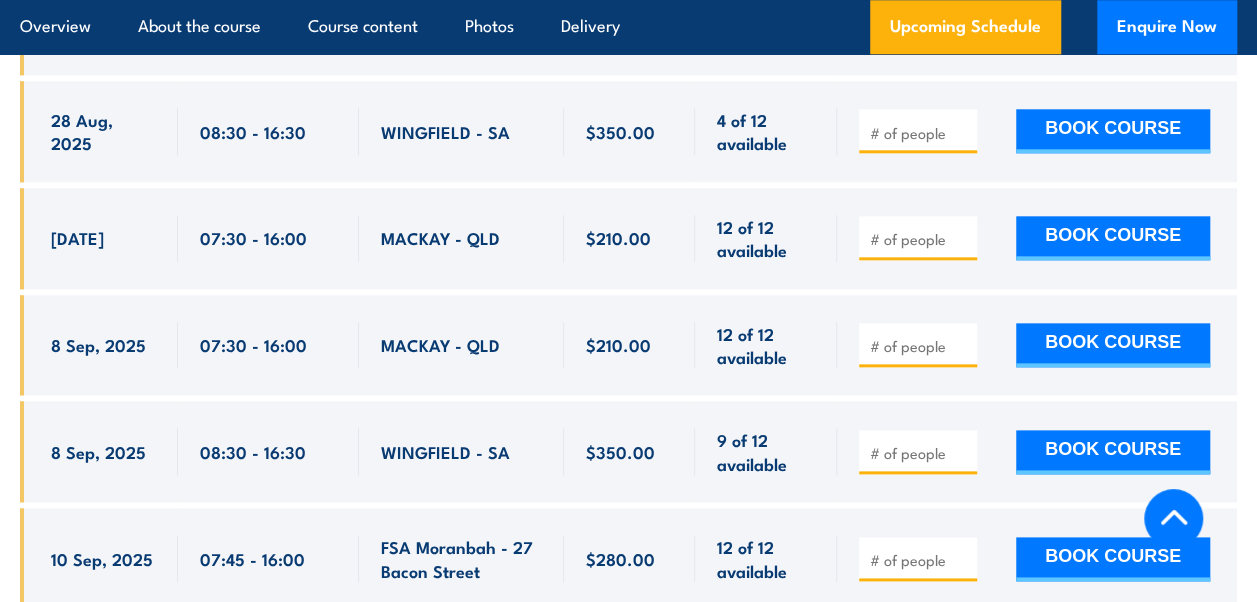 click at bounding box center [920, 453] 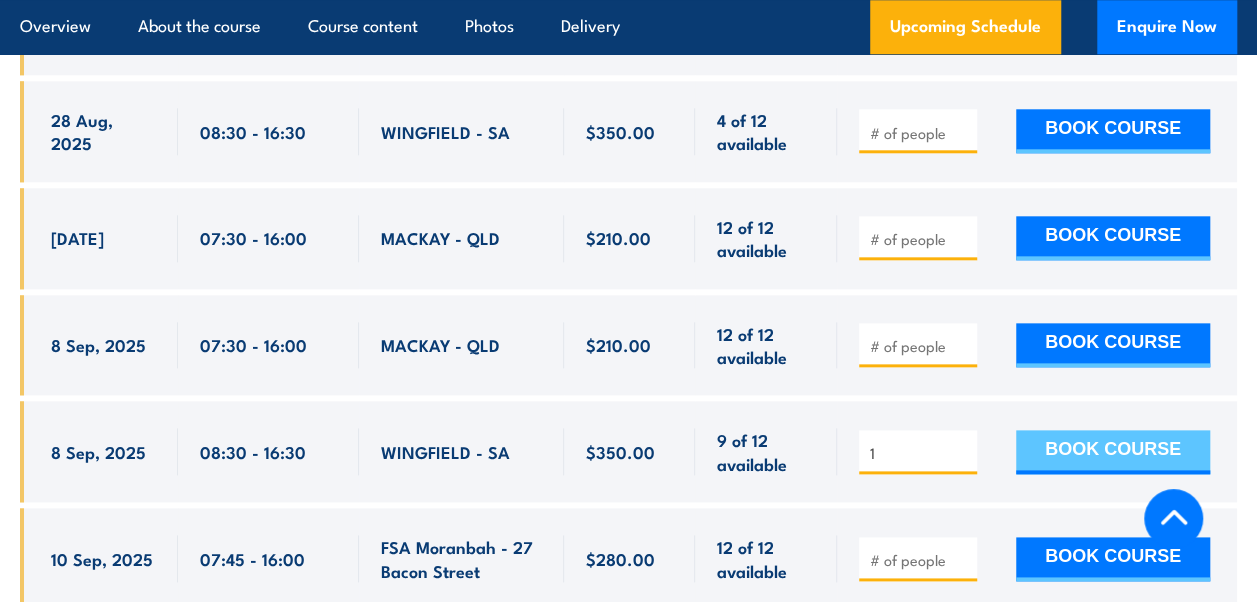 type on "1" 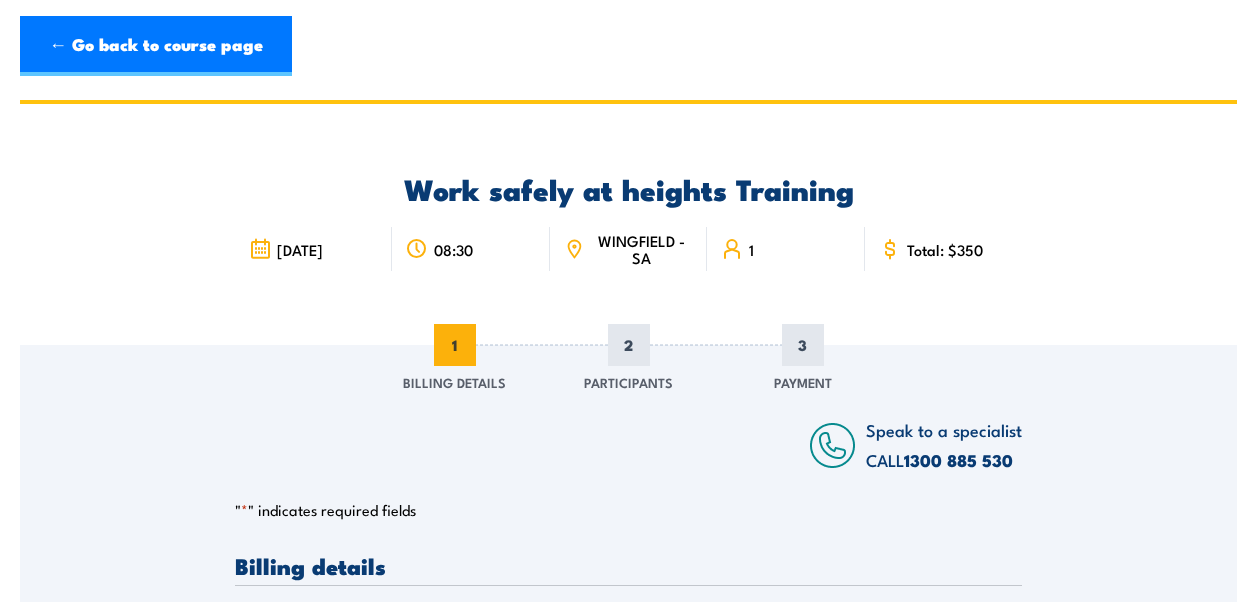 scroll, scrollTop: 0, scrollLeft: 0, axis: both 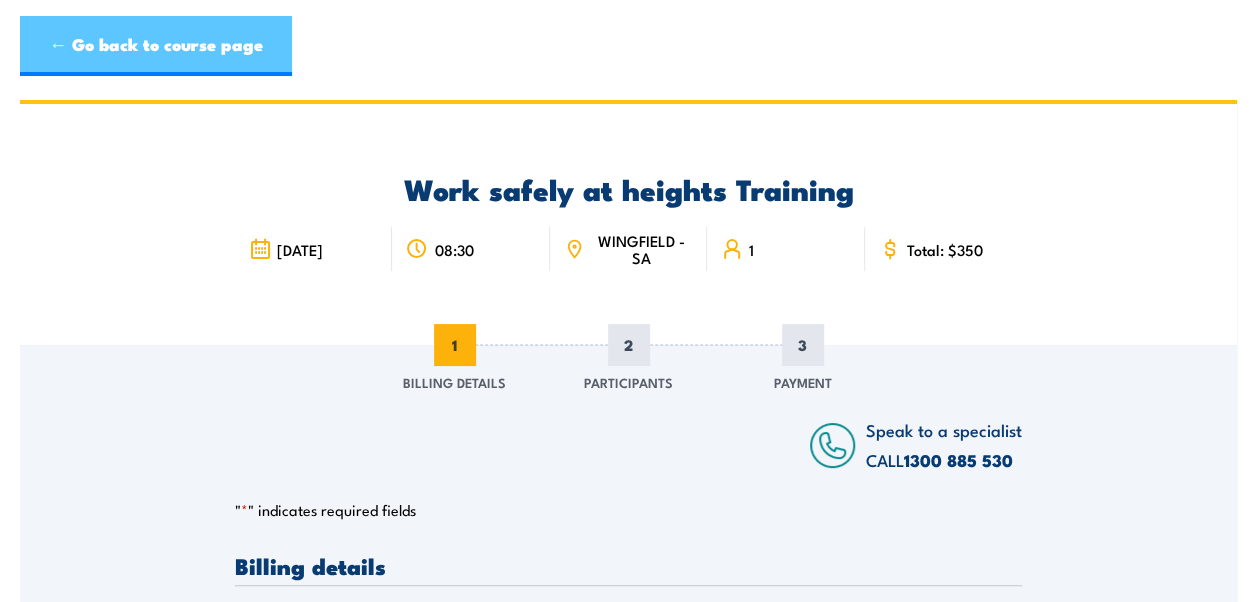 click on "← Go back to course page" at bounding box center (156, 46) 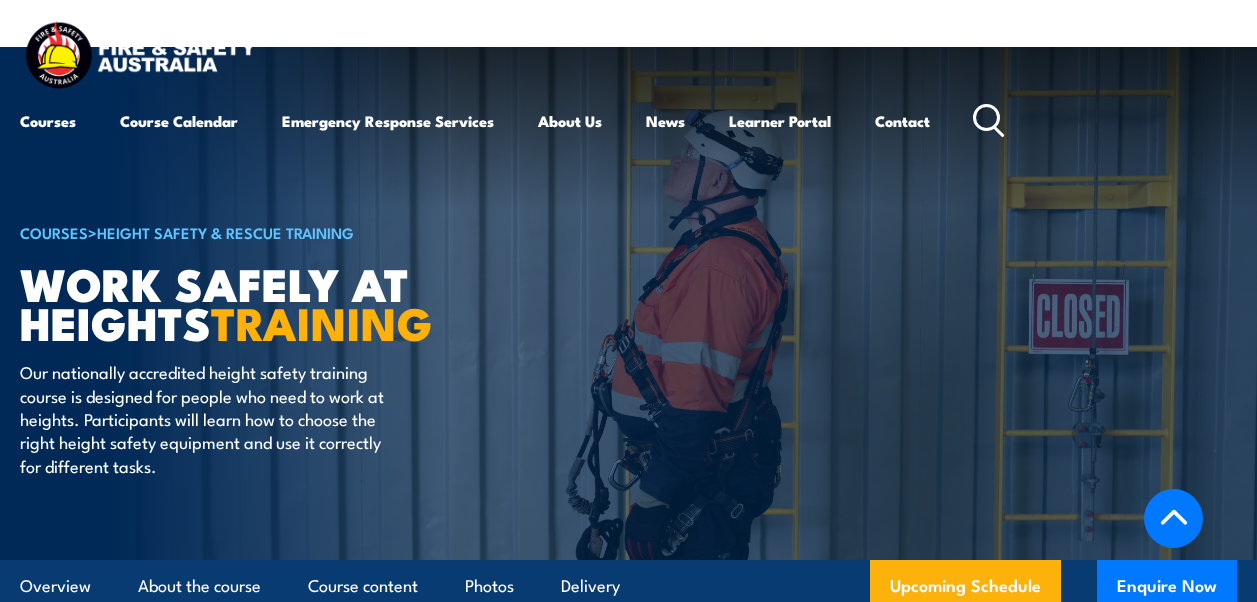 scroll, scrollTop: 2610, scrollLeft: 0, axis: vertical 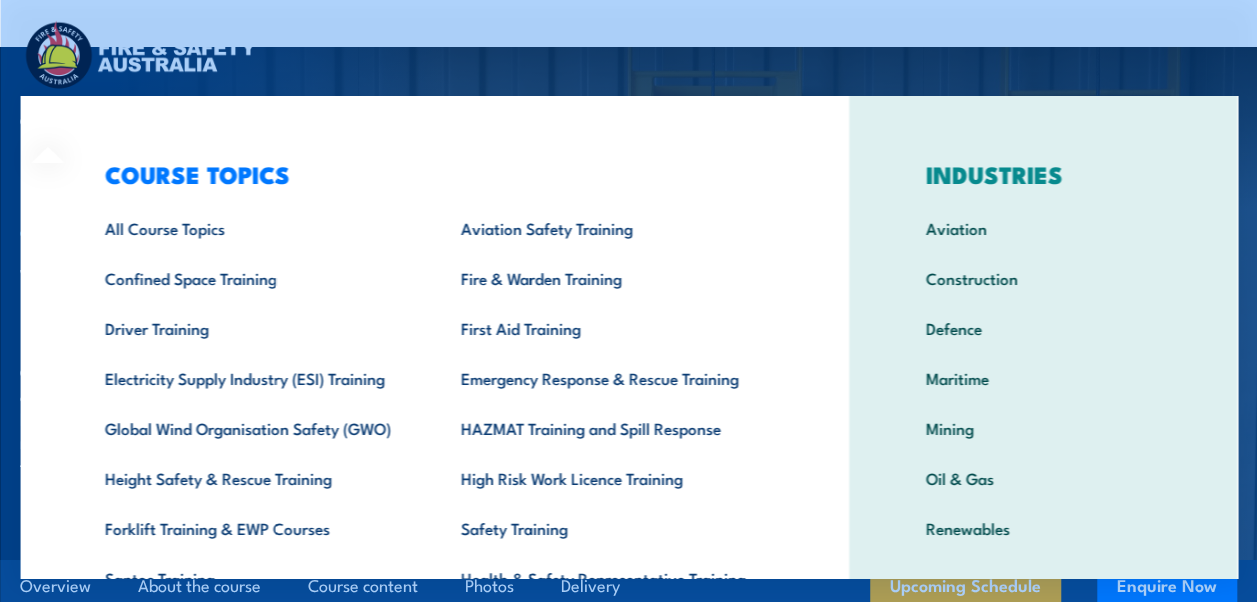 click on "COURSE TOPICS
All Course Topics
Aviation Safety Training Confined Space Training Fire & Warden Training Driver Training First Aid Training Electricity Supply Industry (ESI) Training Emergency Response & Rescue Training Global Wind Organisation Safety (GWO) HAZMAT Training and Spill Response Height Safety & Rescue Training High Risk Work Licence Training Forklift Training & EWP Courses Safety Training Santos Training Health & Safety Representative Training Work Health & Safety Training (WHS)" at bounding box center [434, 412] 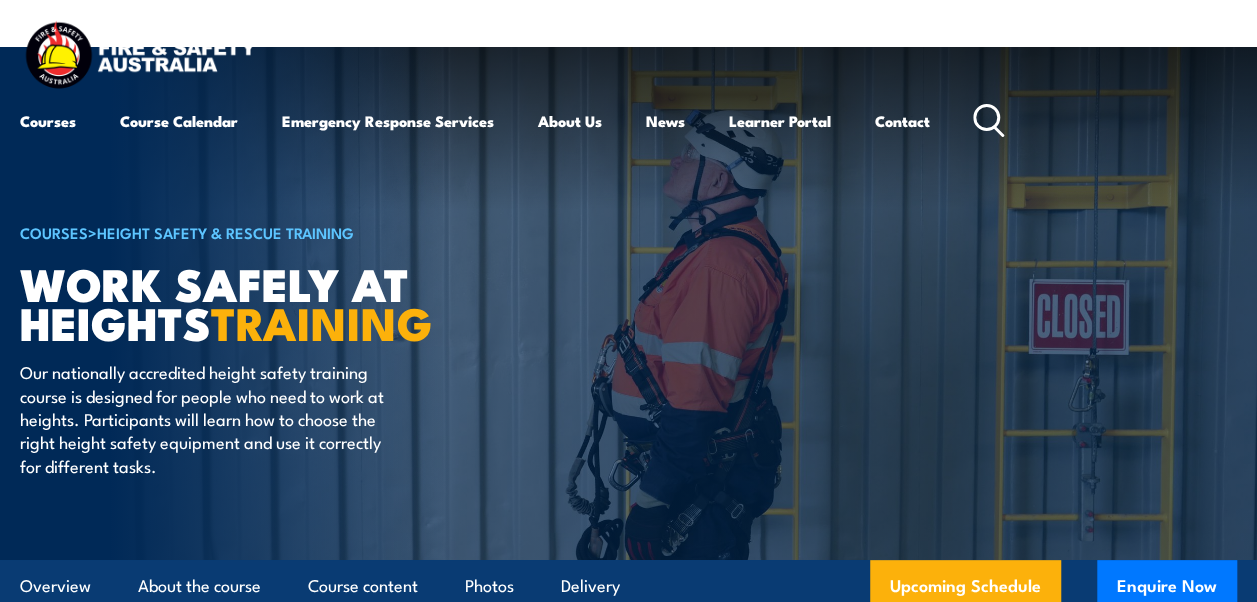 click at bounding box center [628, 303] 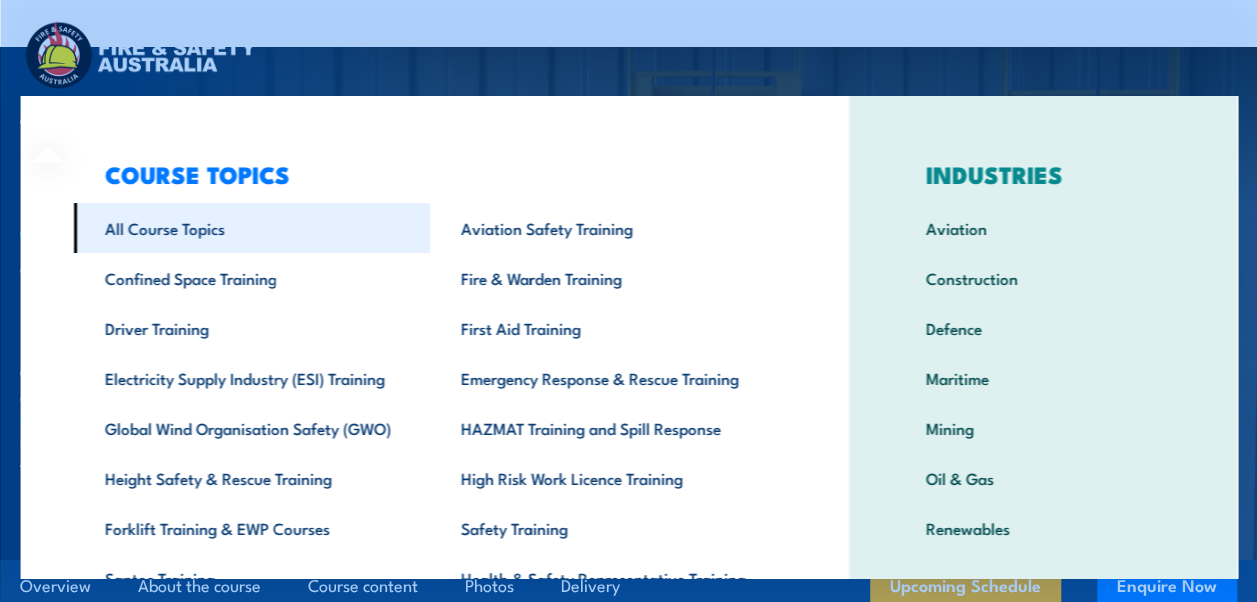 click on "All Course Topics" at bounding box center [251, 228] 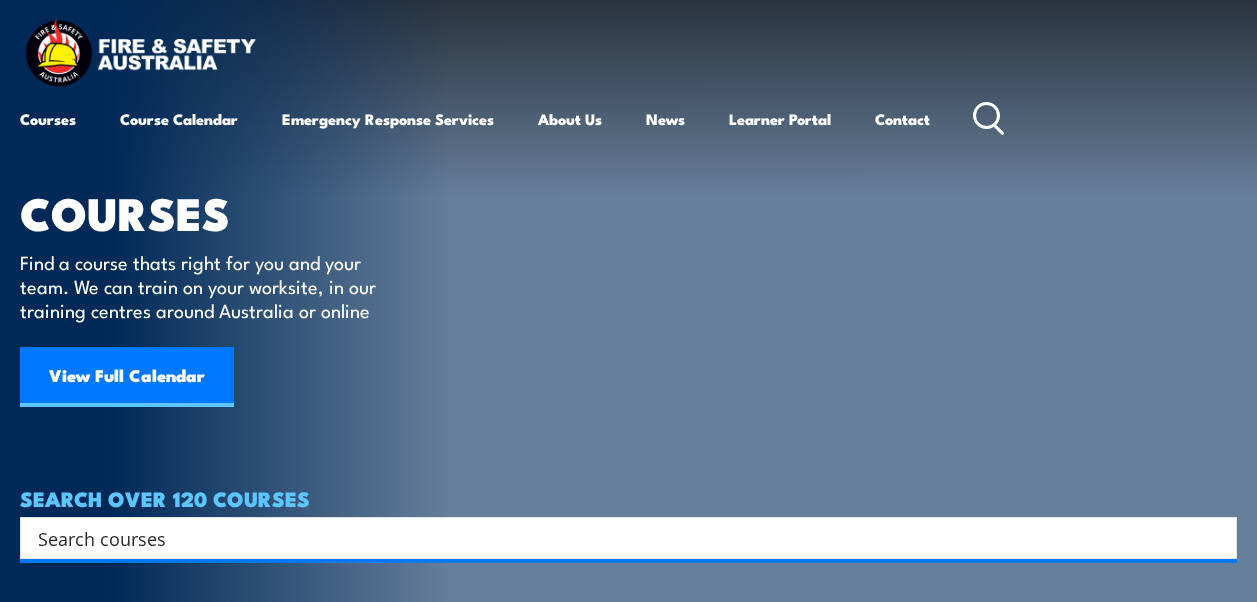 scroll, scrollTop: 0, scrollLeft: 0, axis: both 